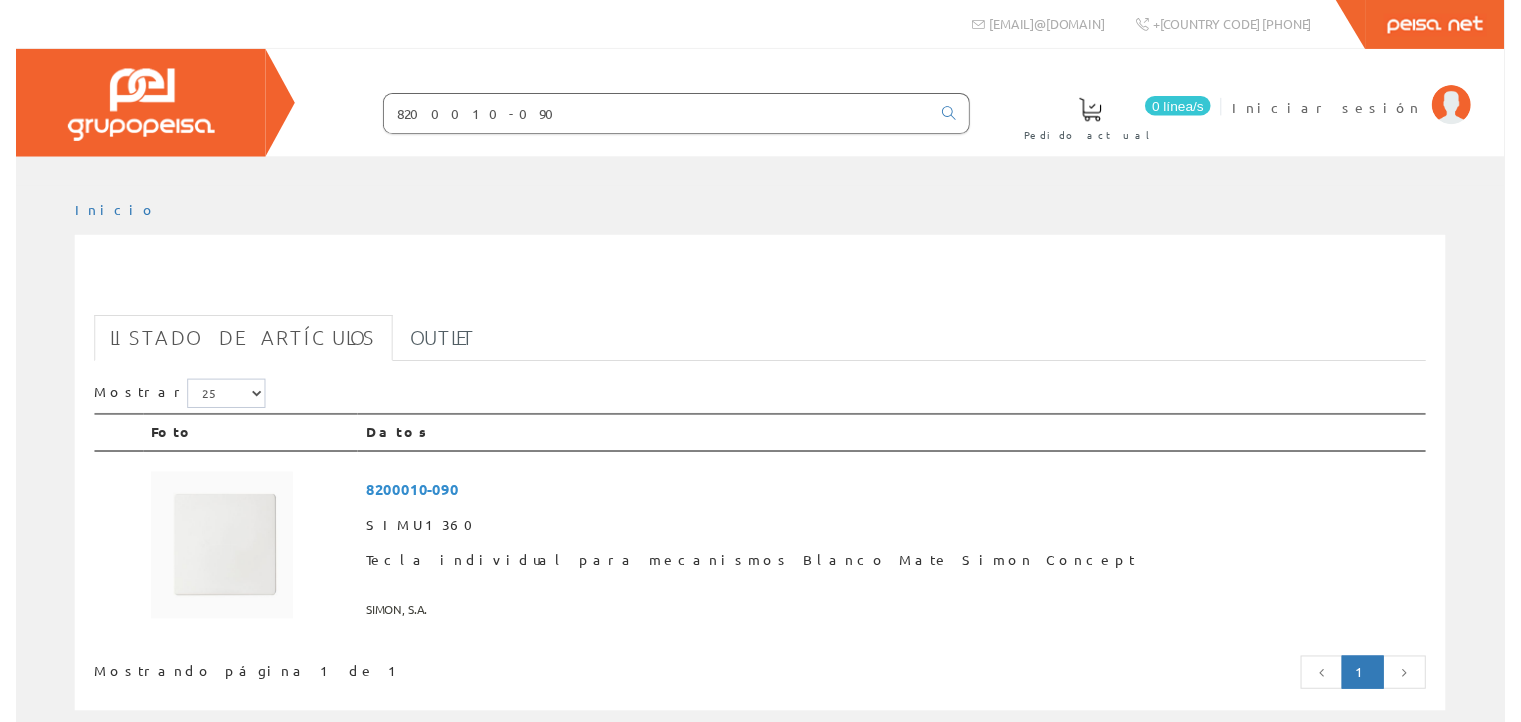 scroll, scrollTop: 0, scrollLeft: 0, axis: both 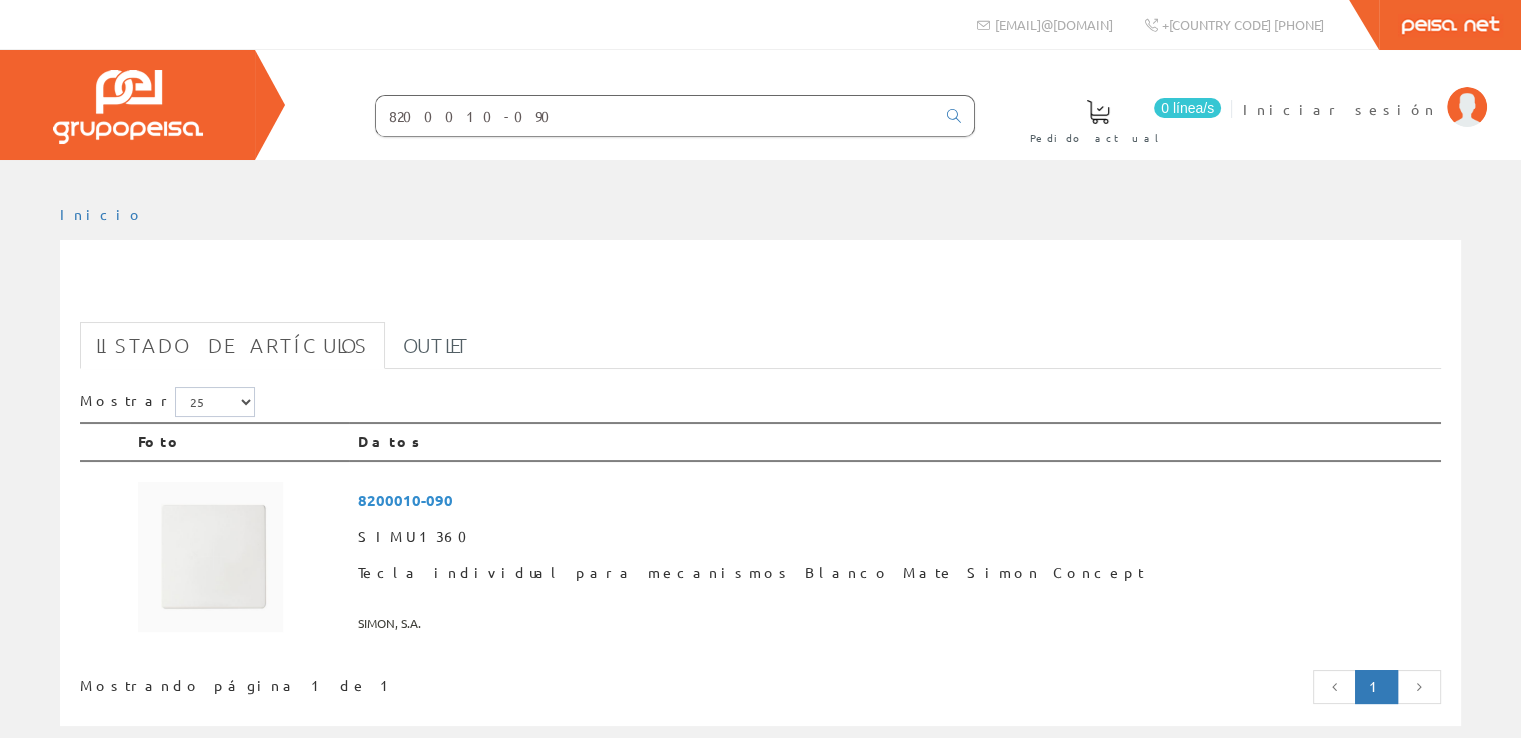 click on "8200010-090" at bounding box center (655, 116) 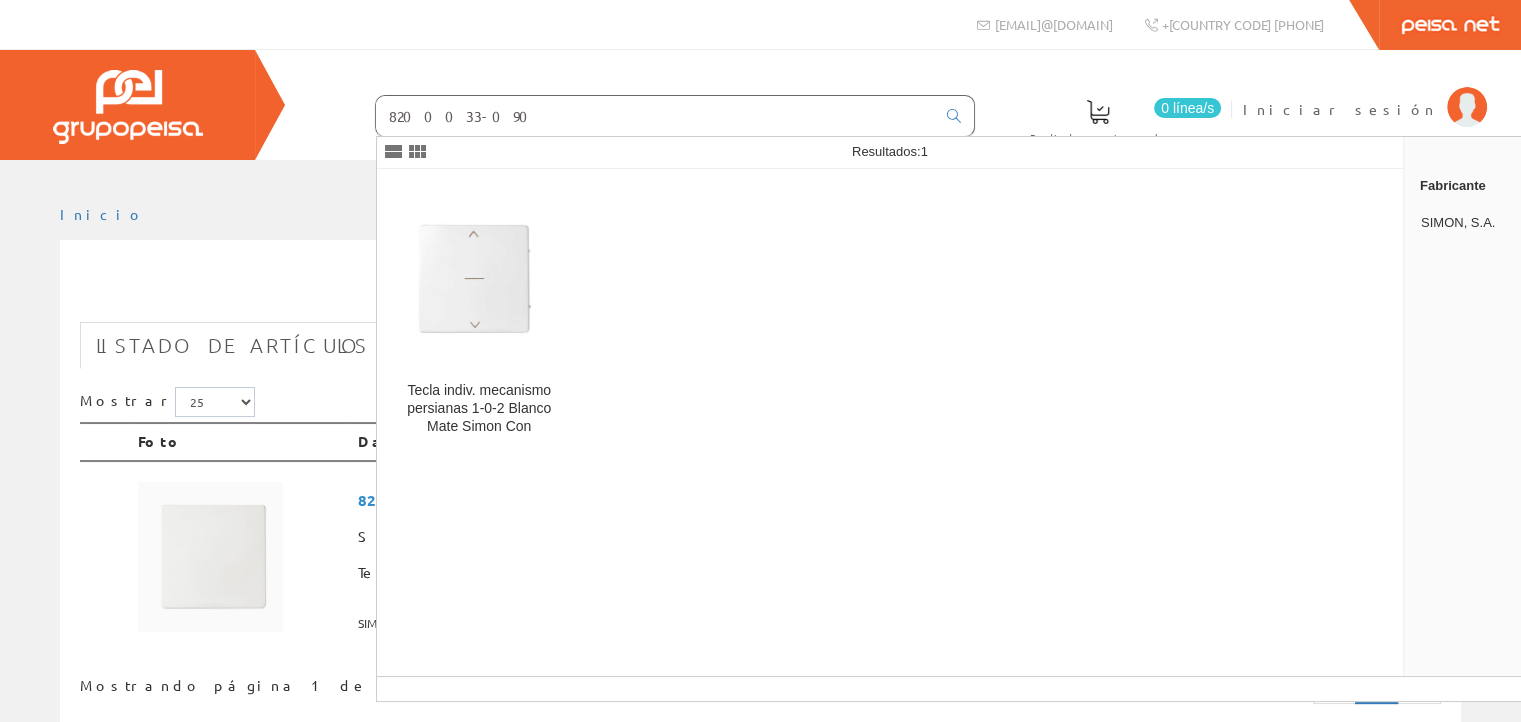 type on "8200033-090" 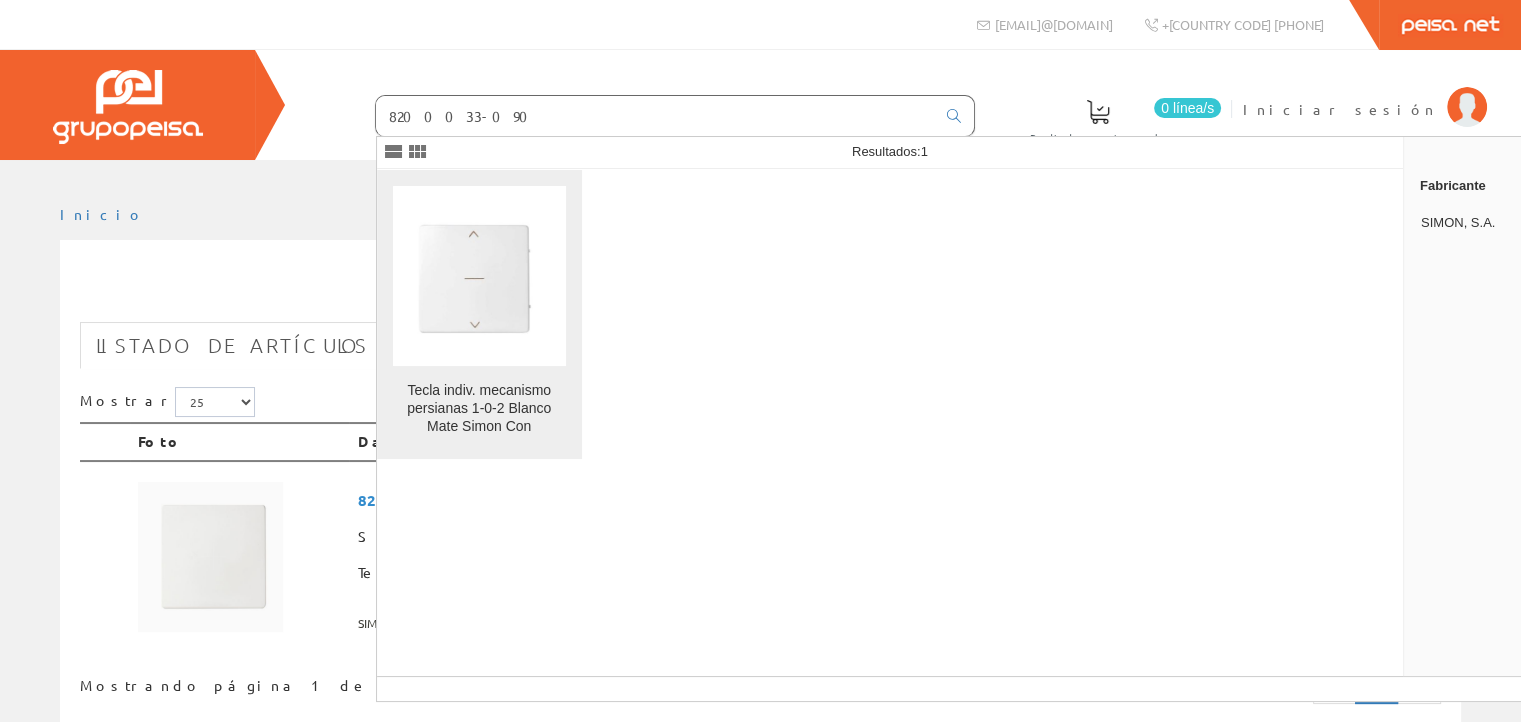 click at bounding box center [479, 276] 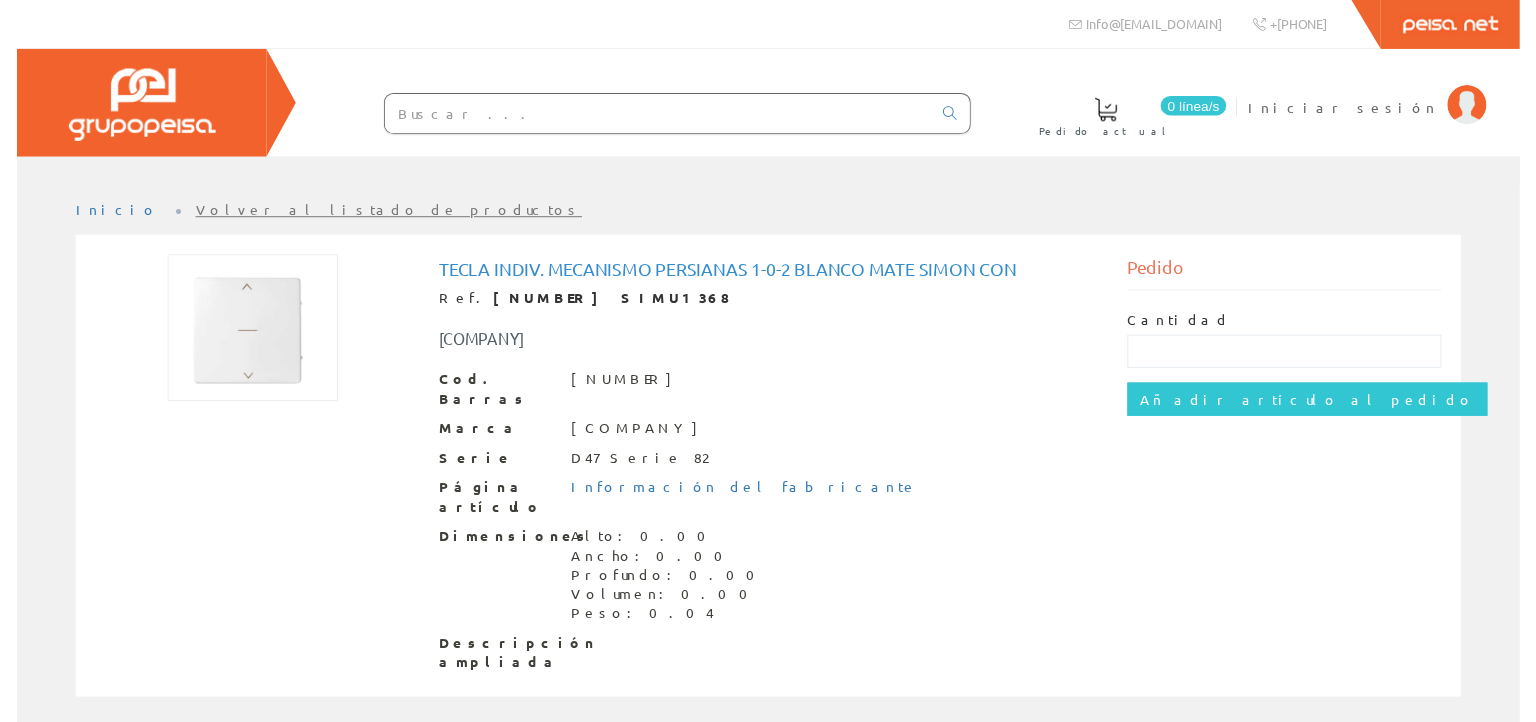scroll, scrollTop: 0, scrollLeft: 0, axis: both 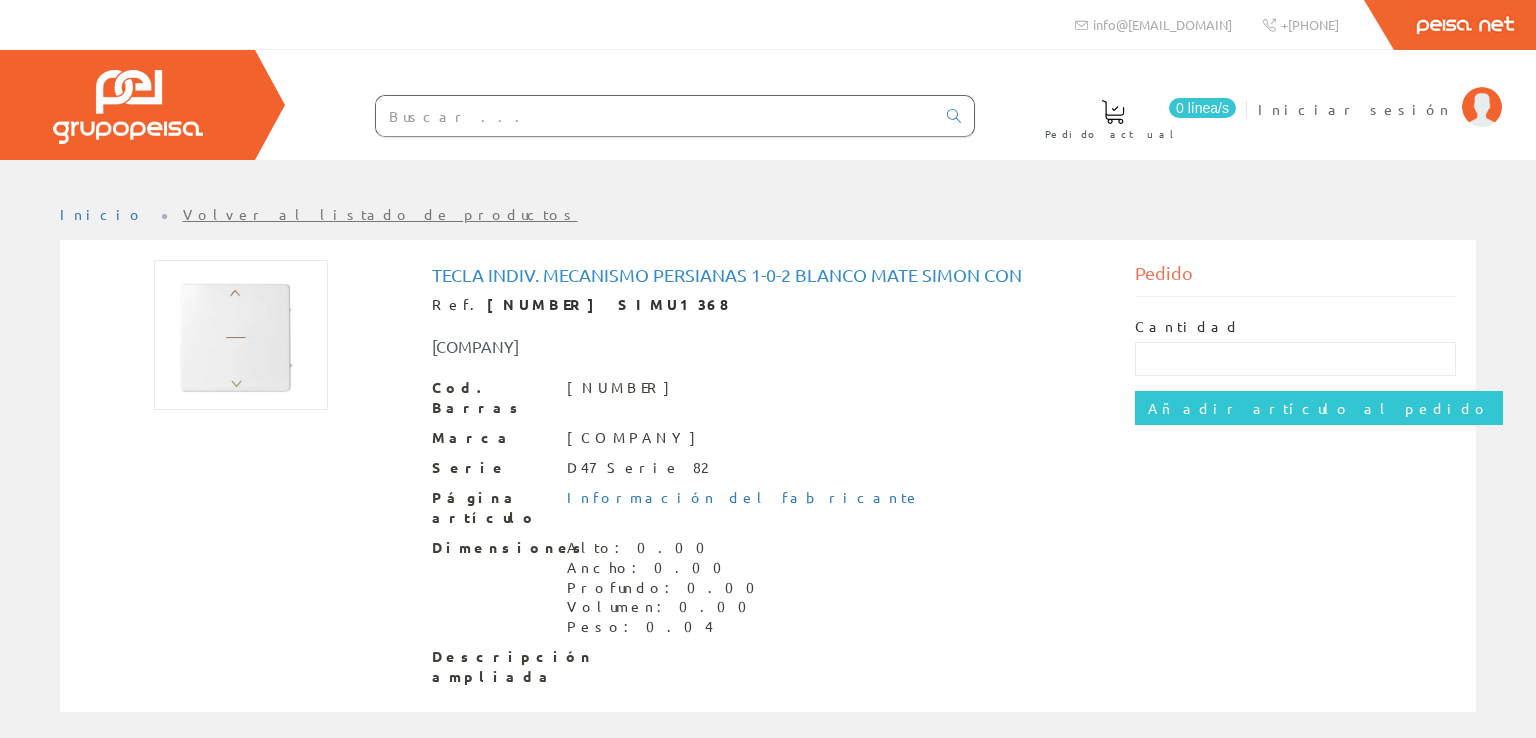 click at bounding box center (655, 116) 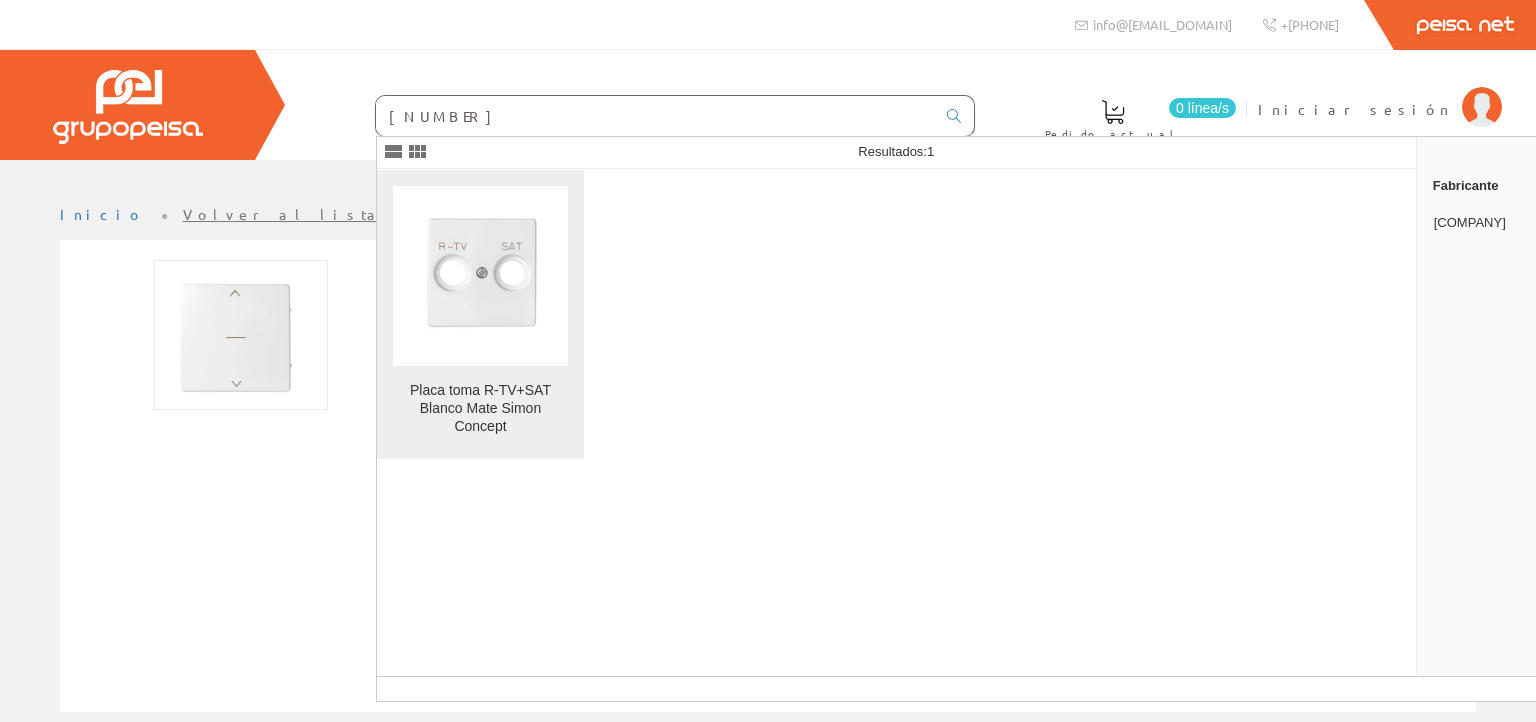 type on "8200097-090" 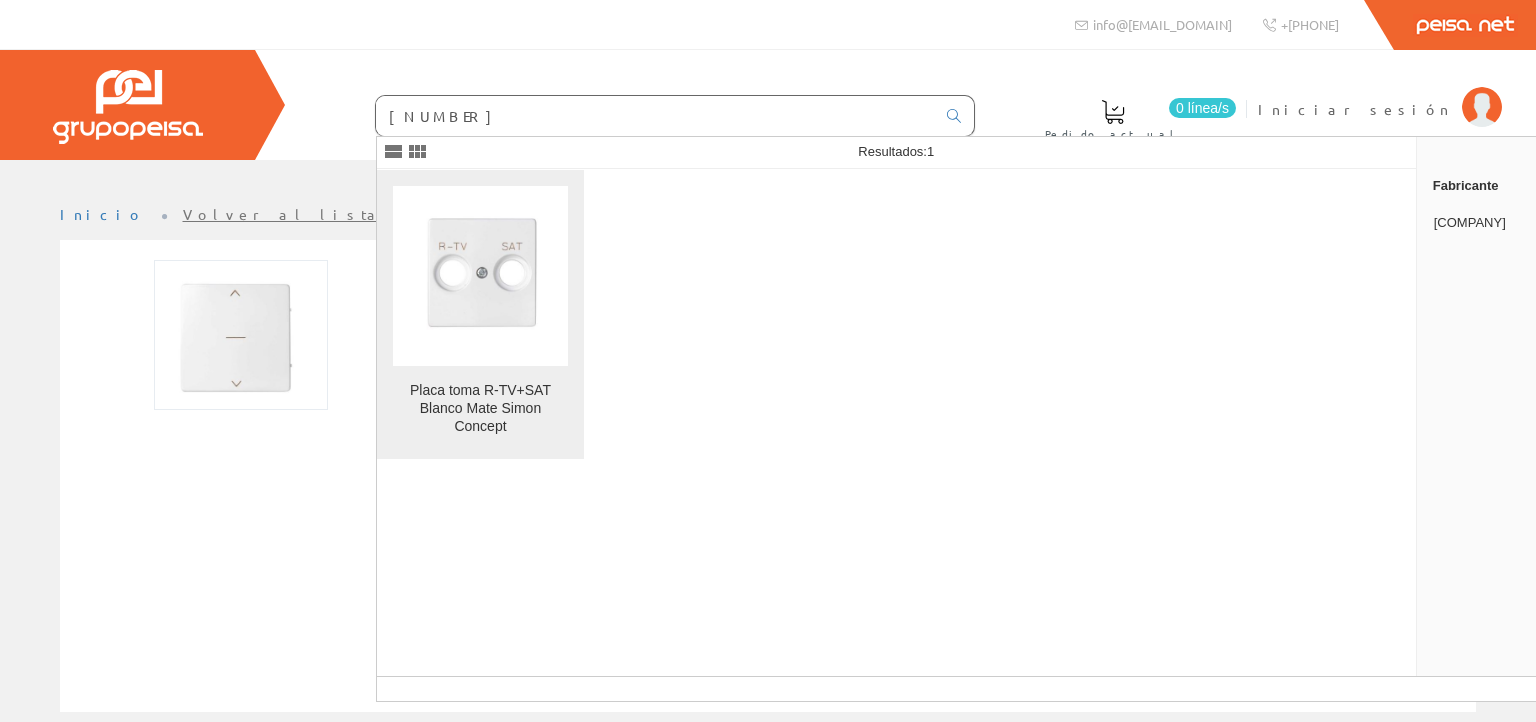 click at bounding box center (480, 276) 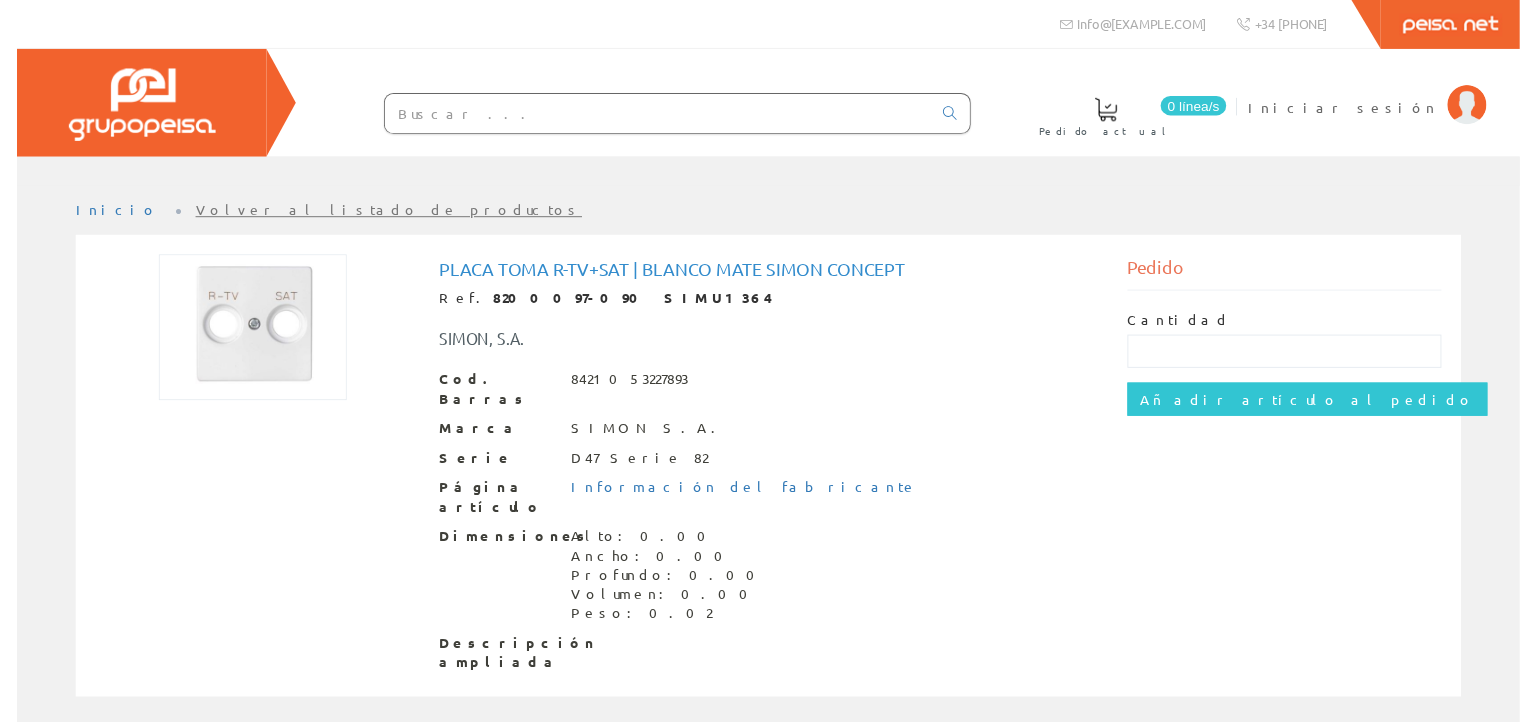 scroll, scrollTop: 0, scrollLeft: 0, axis: both 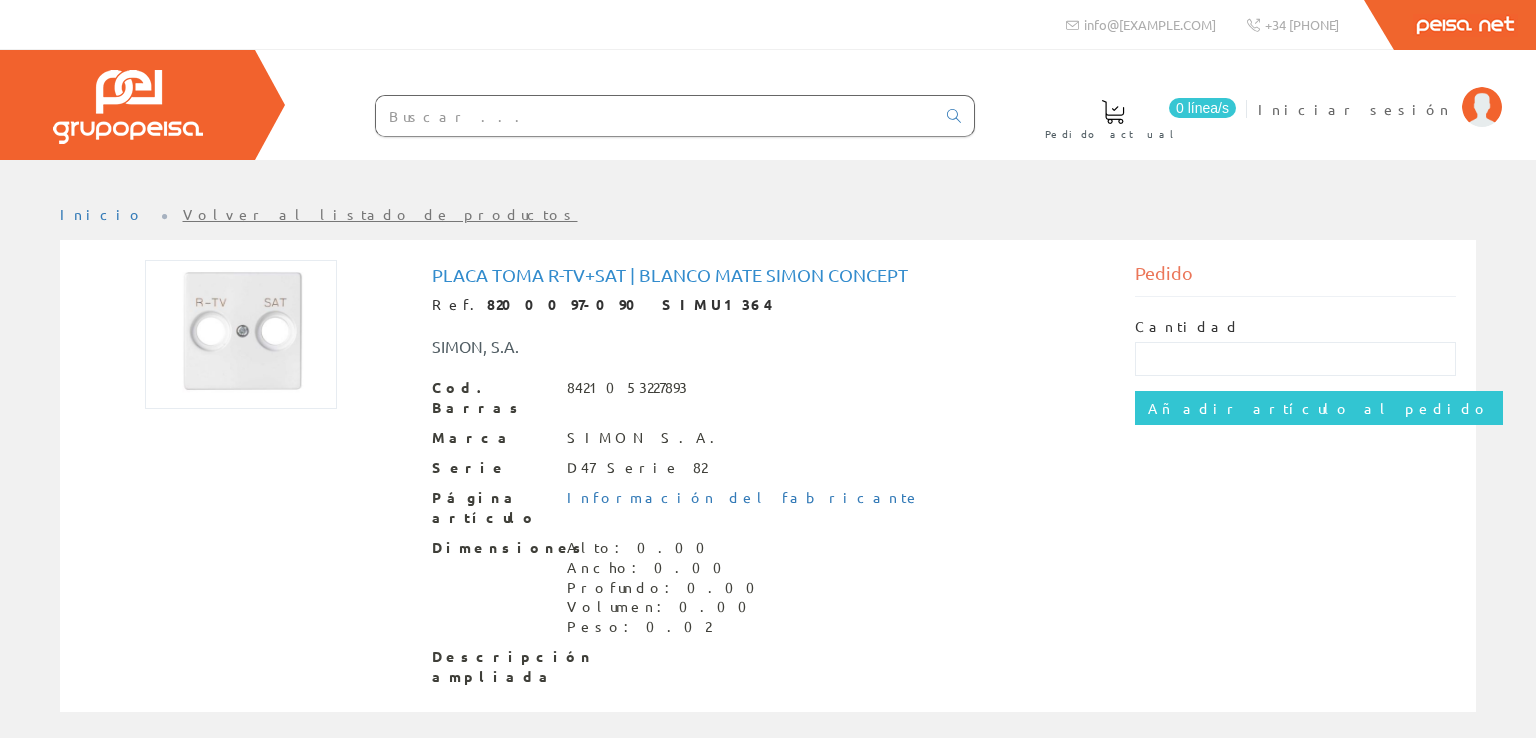 click at bounding box center [655, 116] 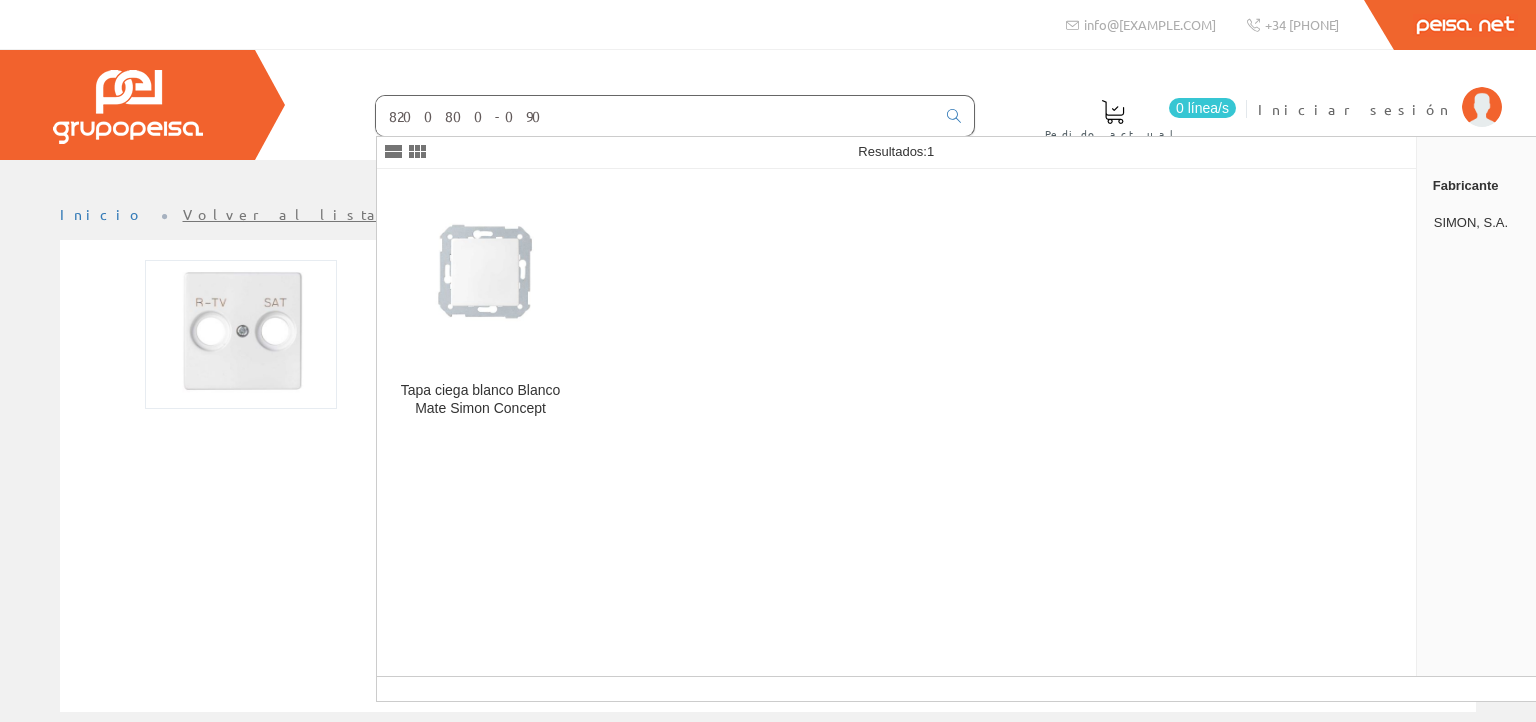 type on "8200800-090" 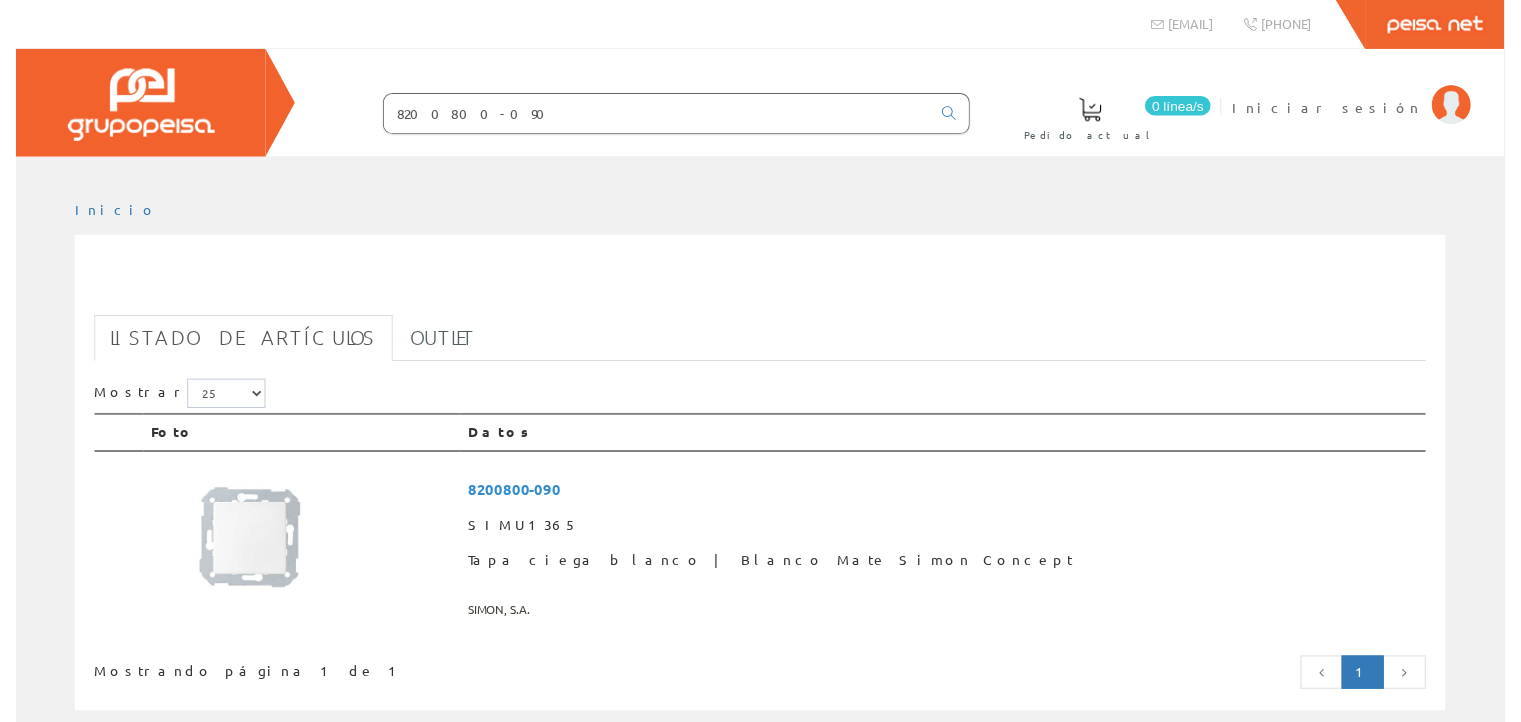 scroll, scrollTop: 0, scrollLeft: 0, axis: both 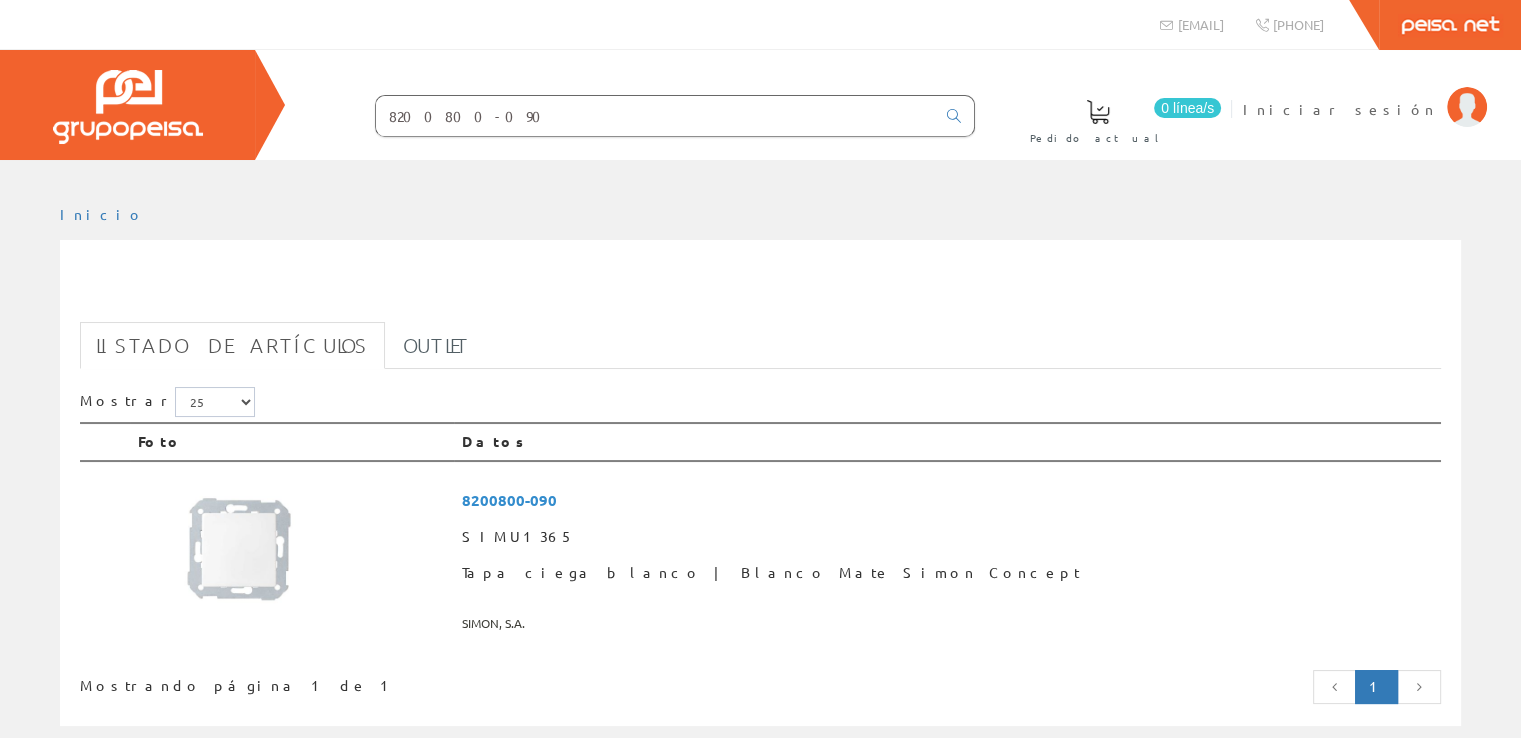 click on "8200800-090" at bounding box center [655, 116] 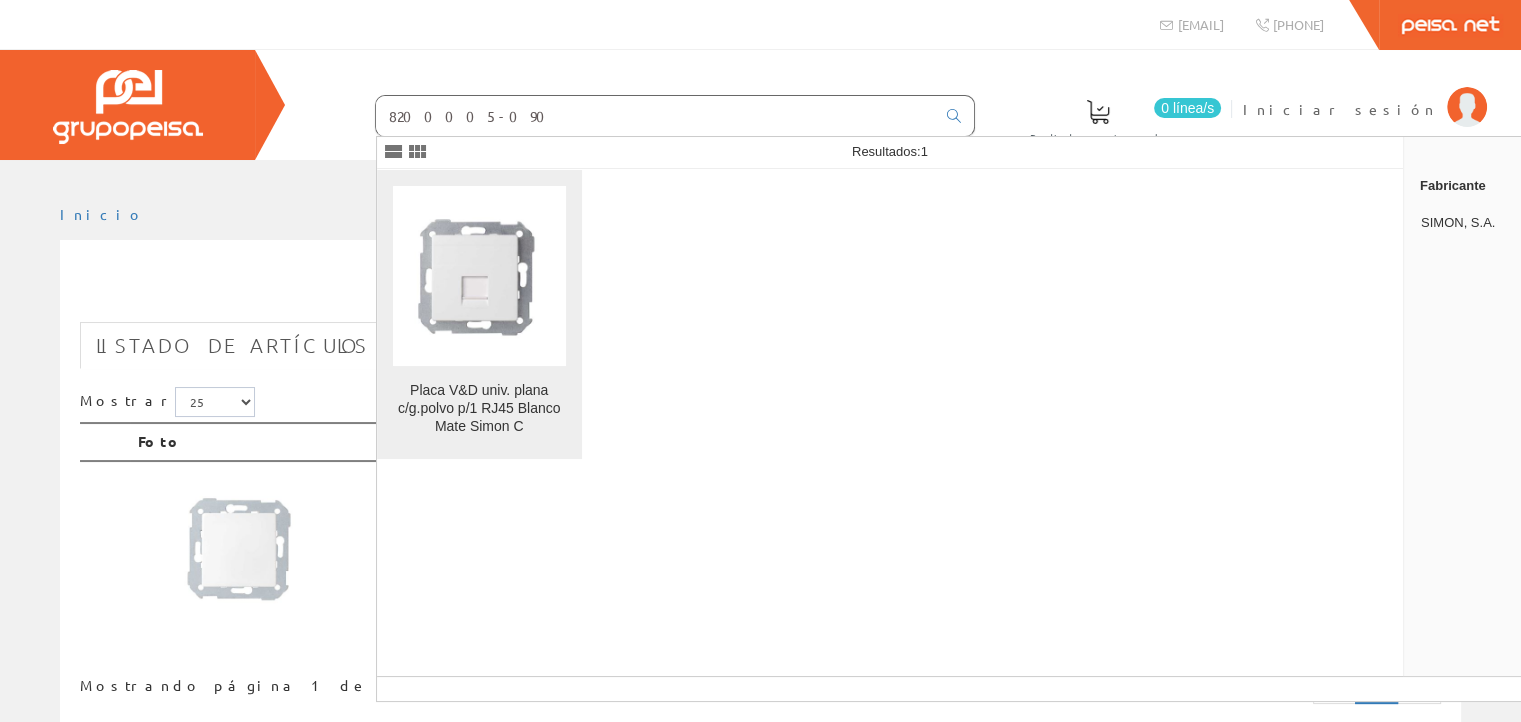 type on "8200005-090" 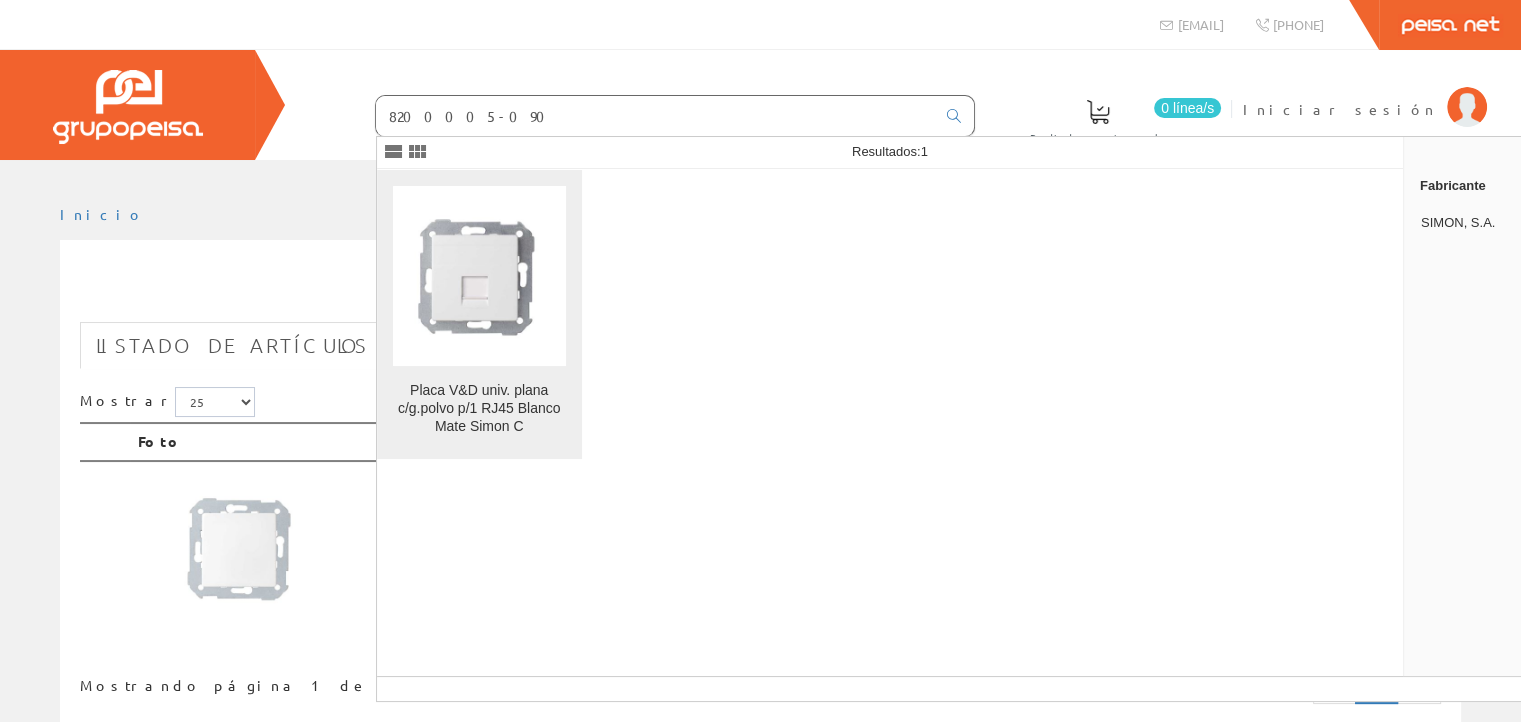 click at bounding box center (479, 276) 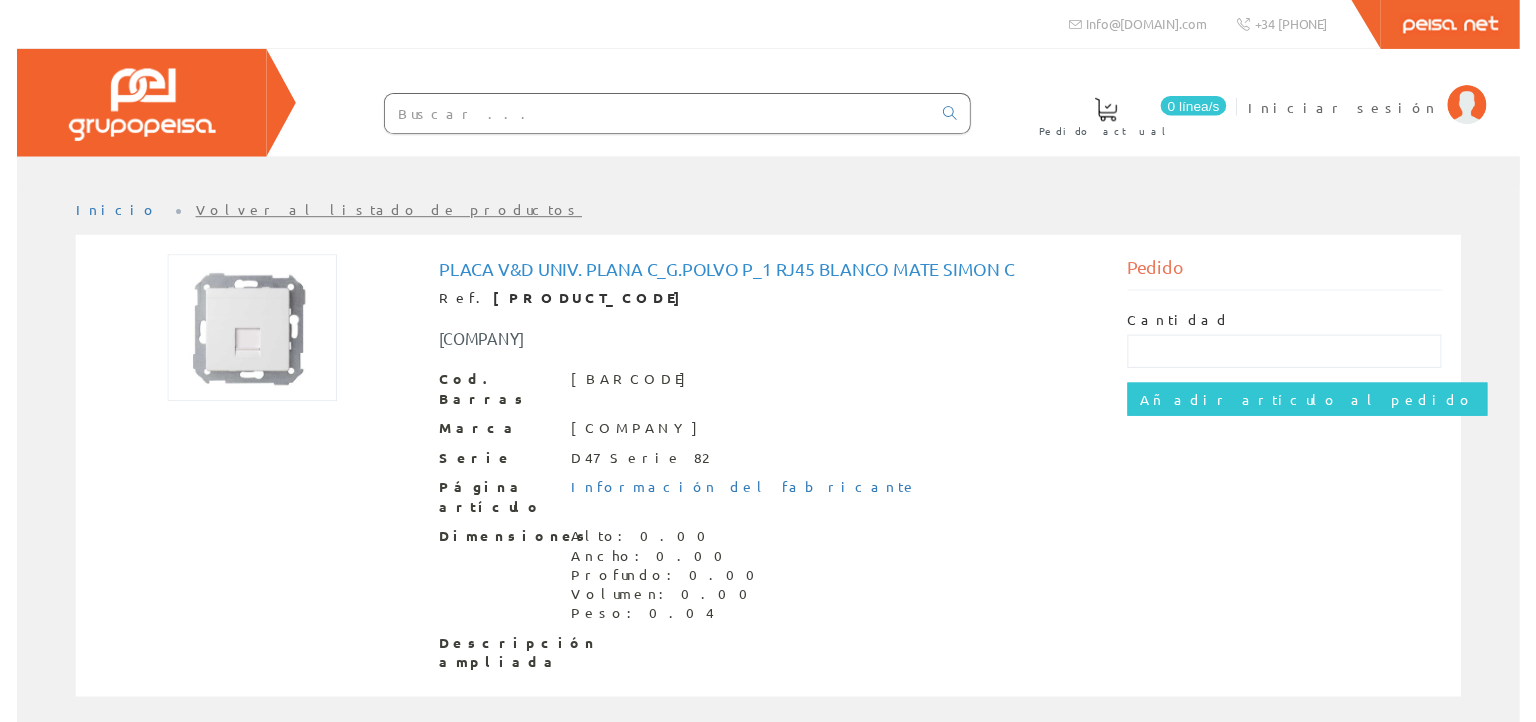 scroll, scrollTop: 0, scrollLeft: 0, axis: both 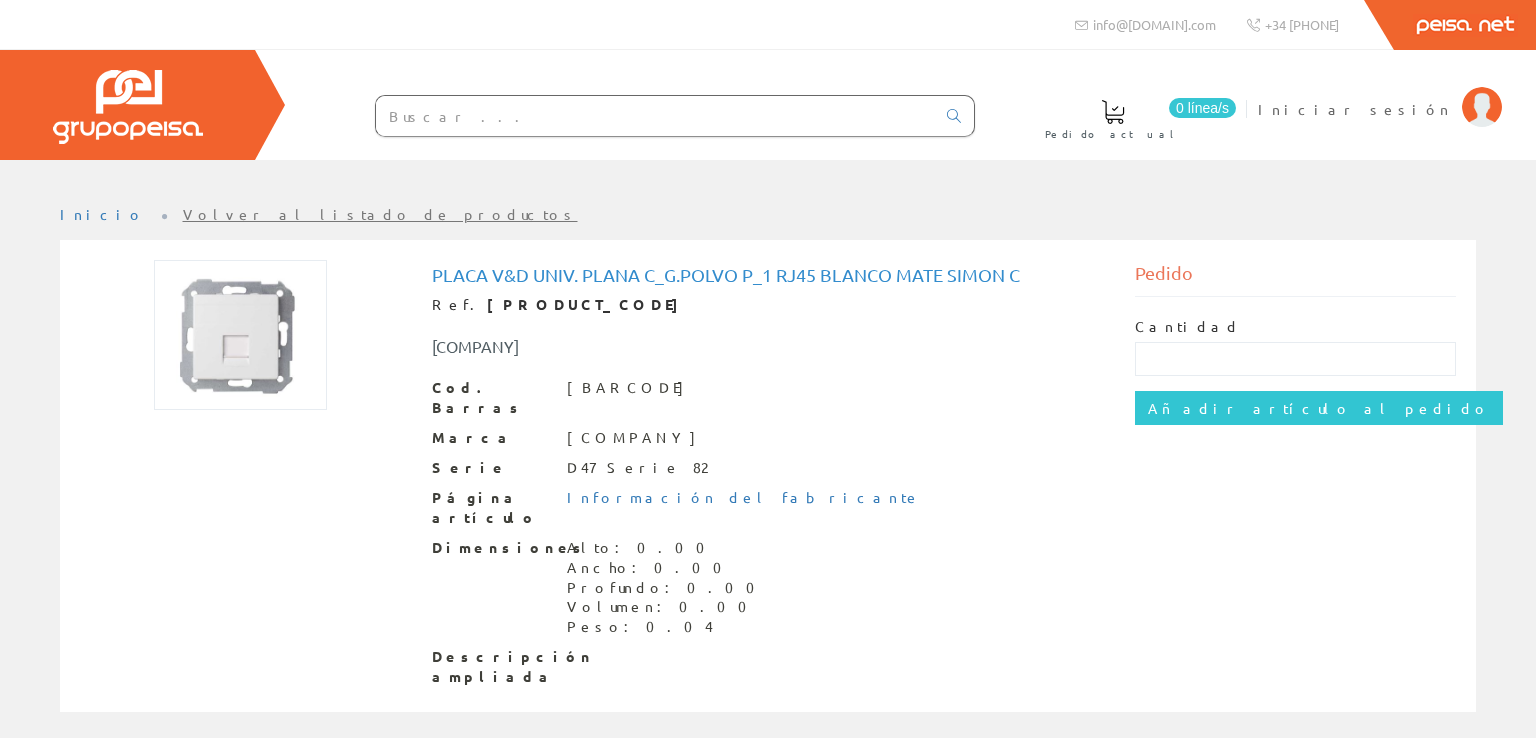 click at bounding box center [655, 116] 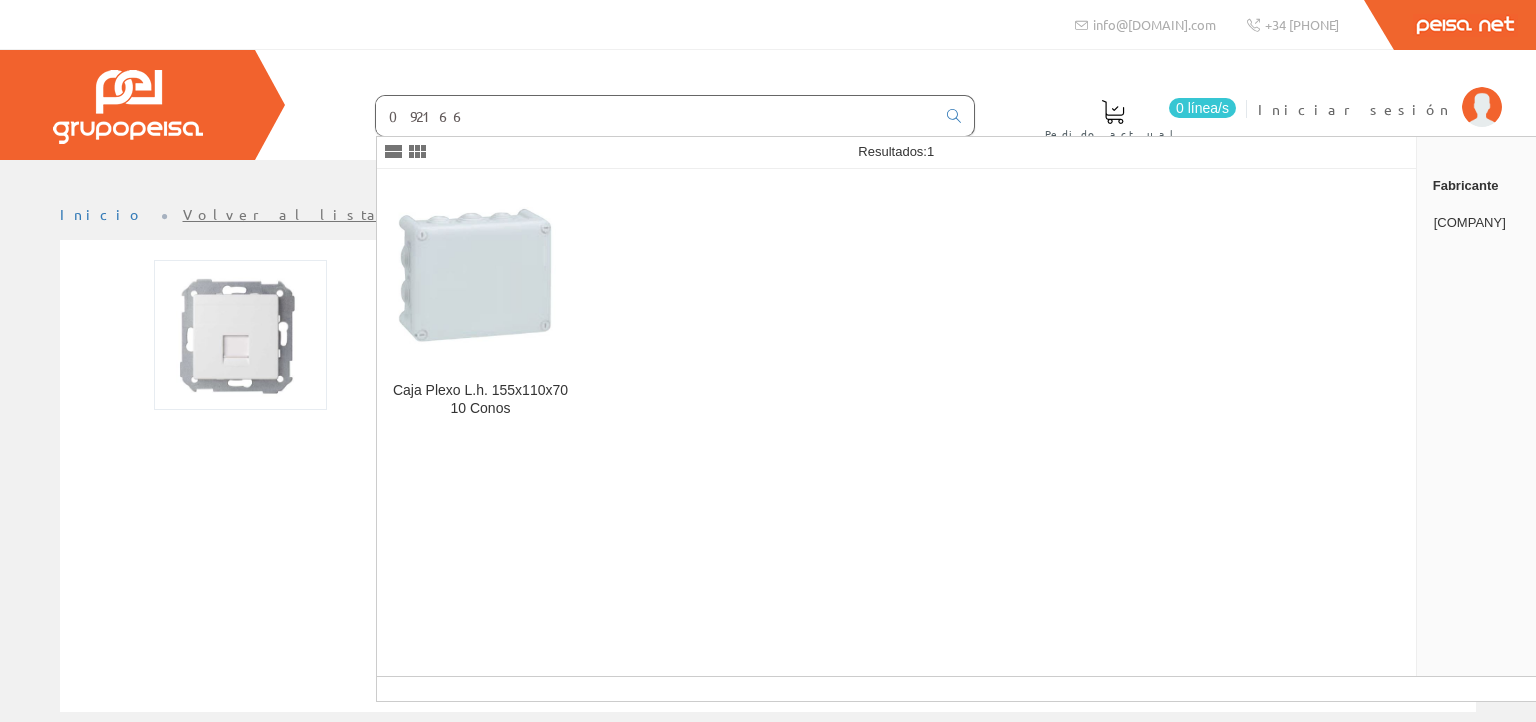type on "092166" 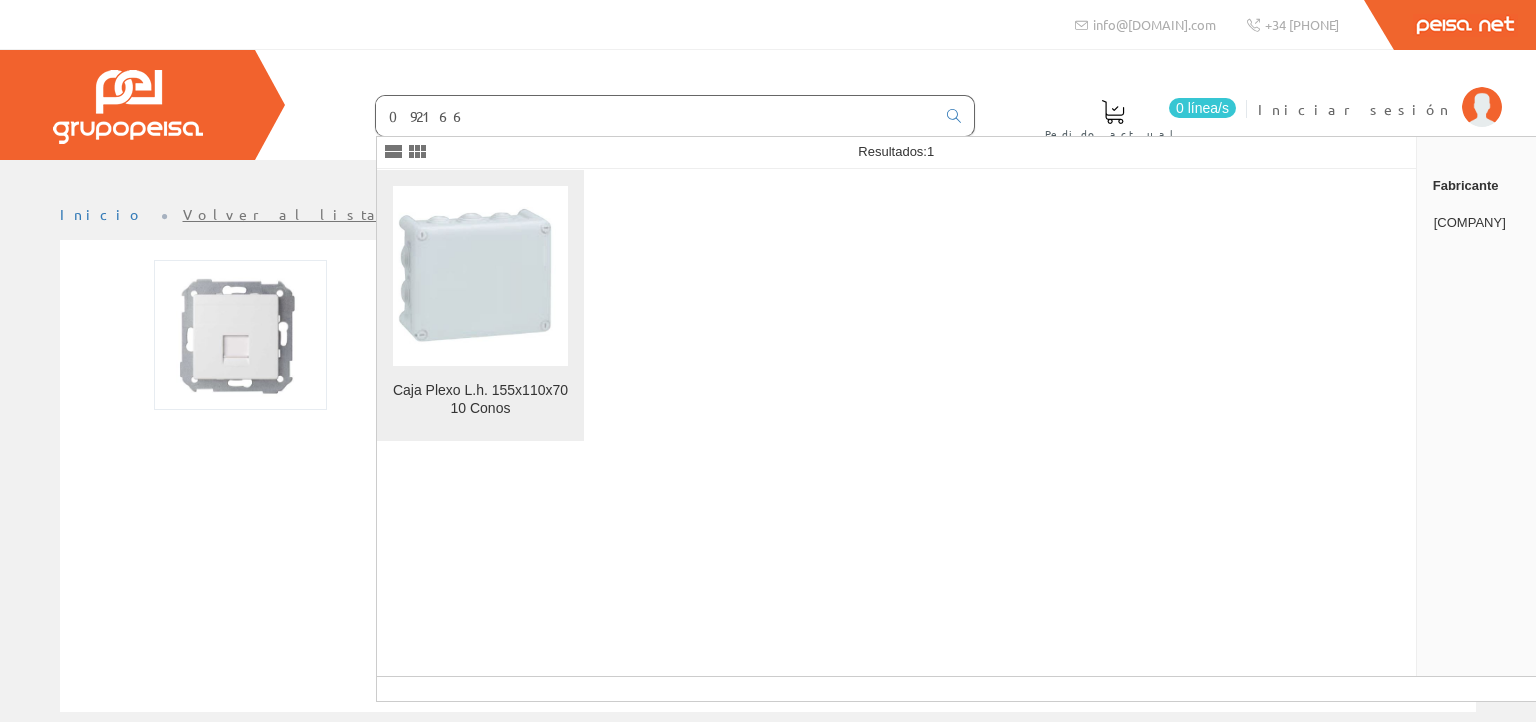 click at bounding box center [480, 276] 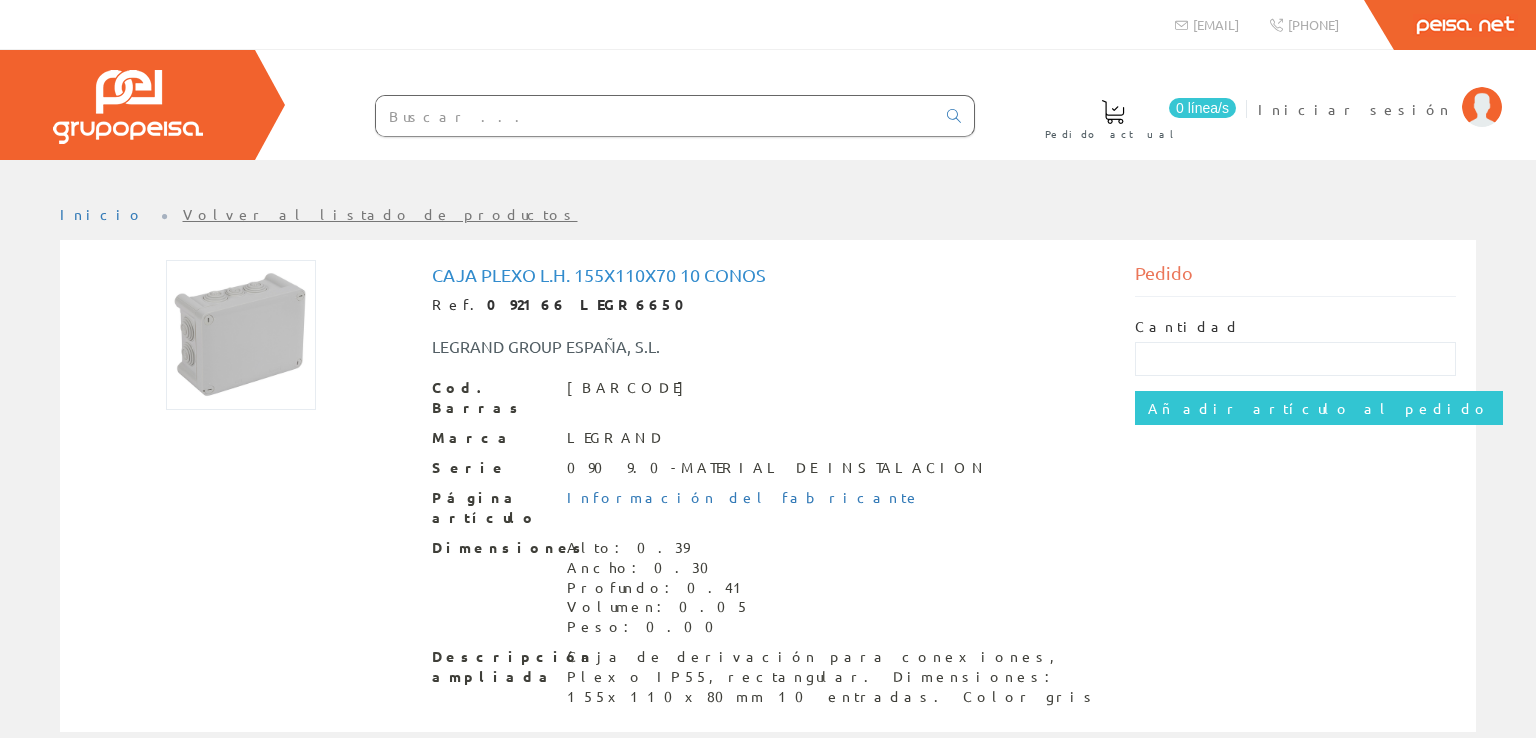 scroll, scrollTop: 0, scrollLeft: 0, axis: both 